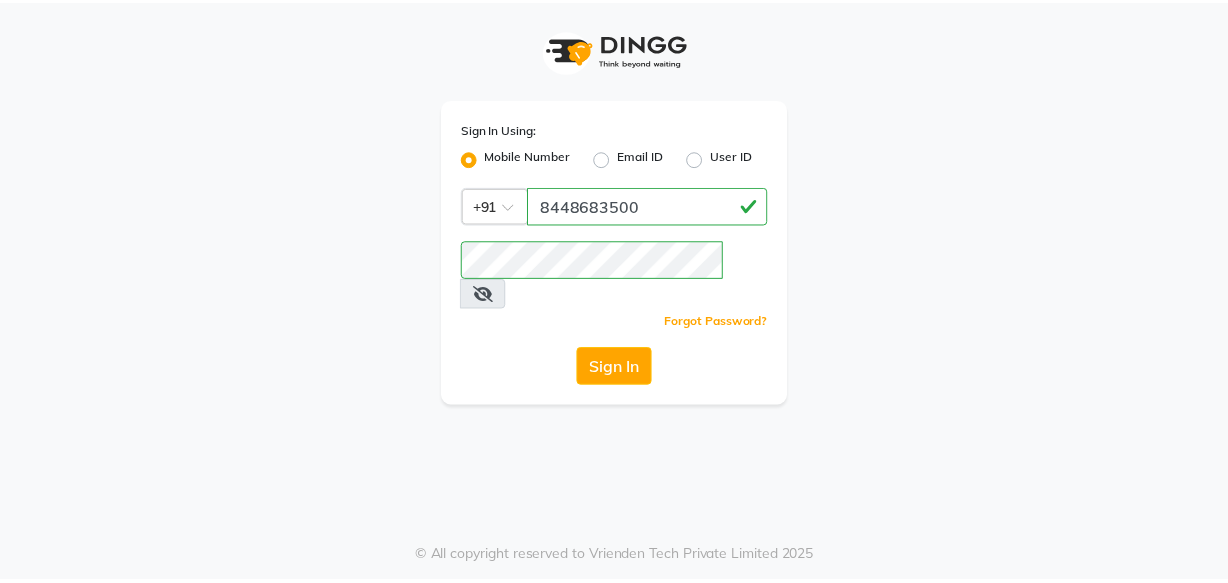 scroll, scrollTop: 0, scrollLeft: 0, axis: both 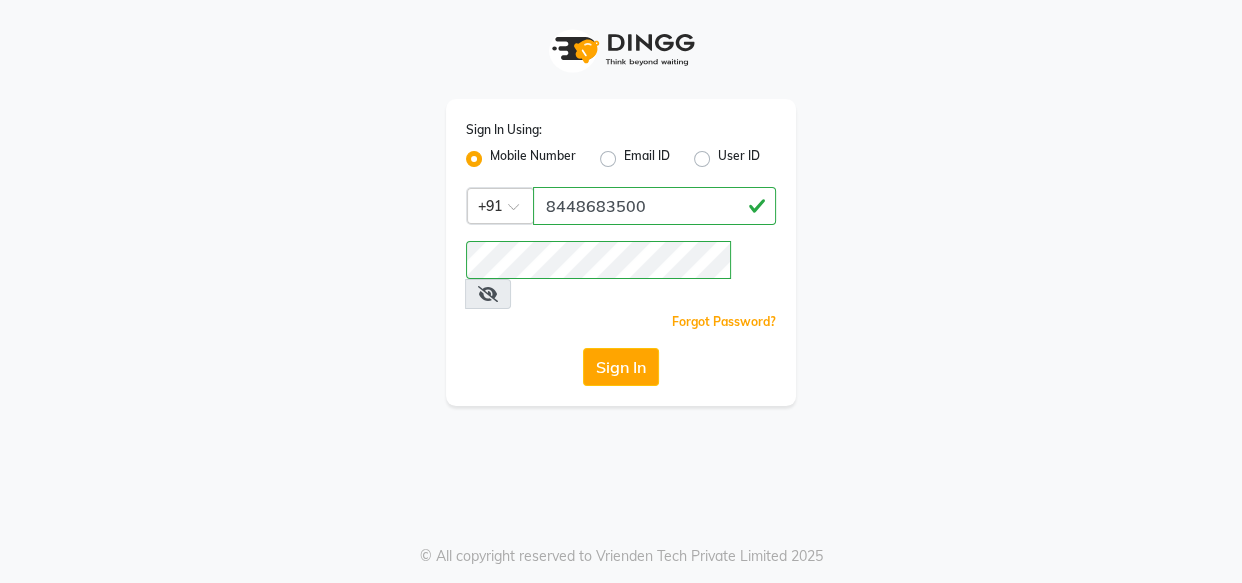 click on "Sign In" 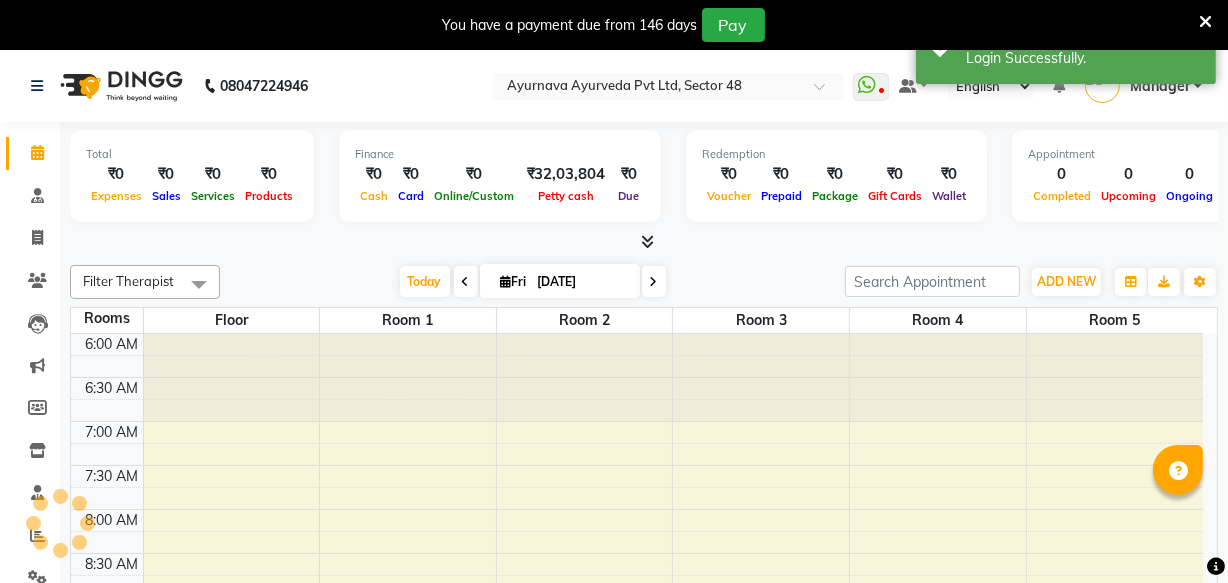 scroll, scrollTop: 439, scrollLeft: 0, axis: vertical 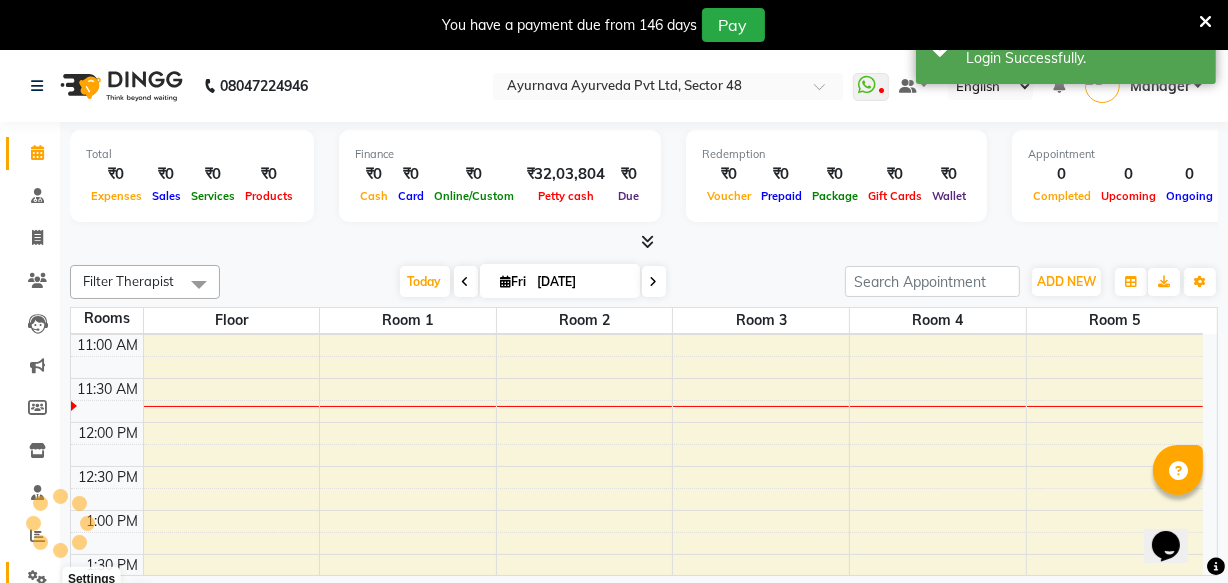 click 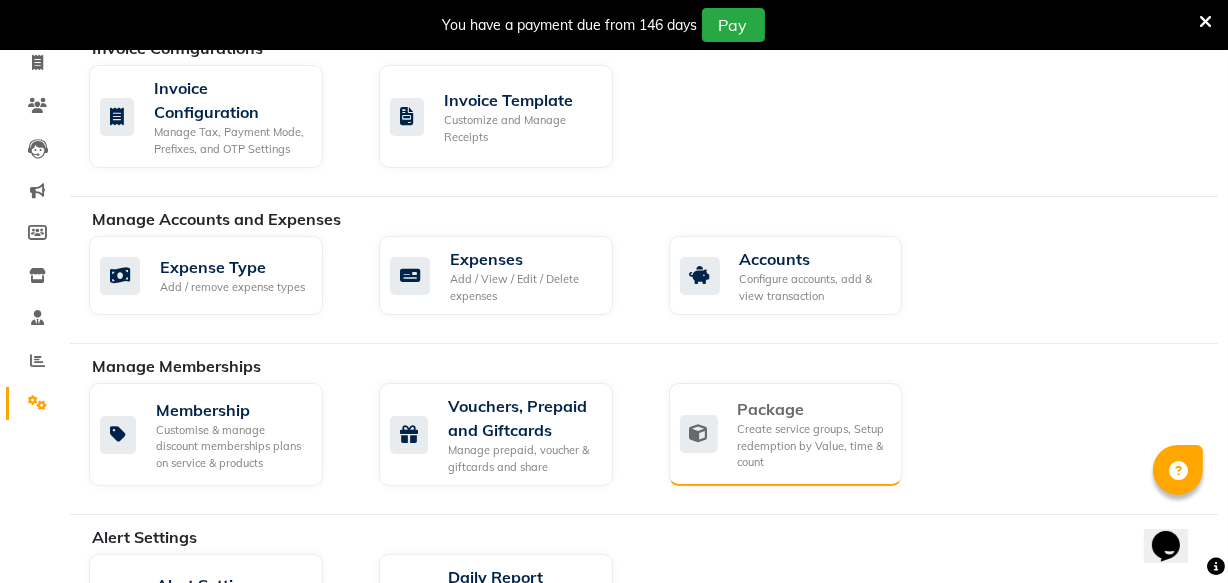 scroll, scrollTop: 181, scrollLeft: 0, axis: vertical 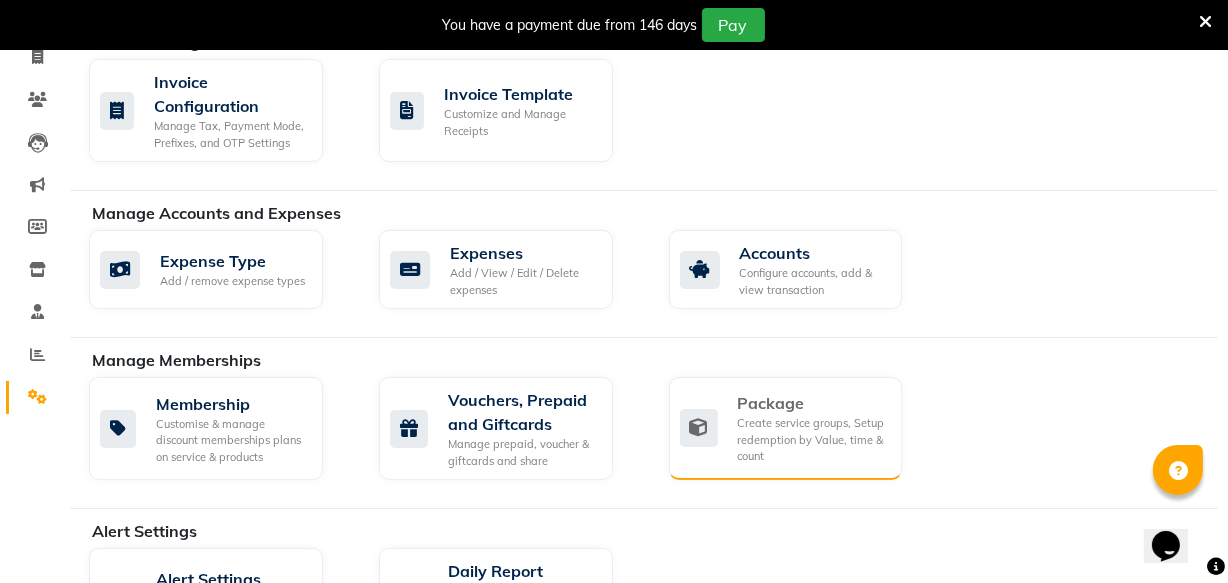click on "Package" 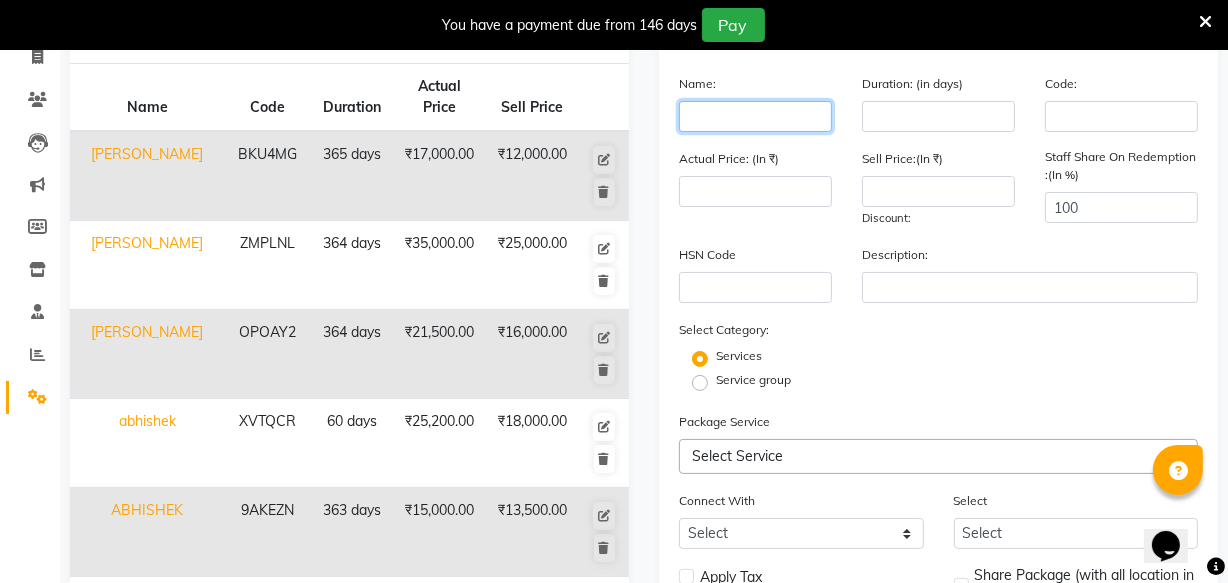 click 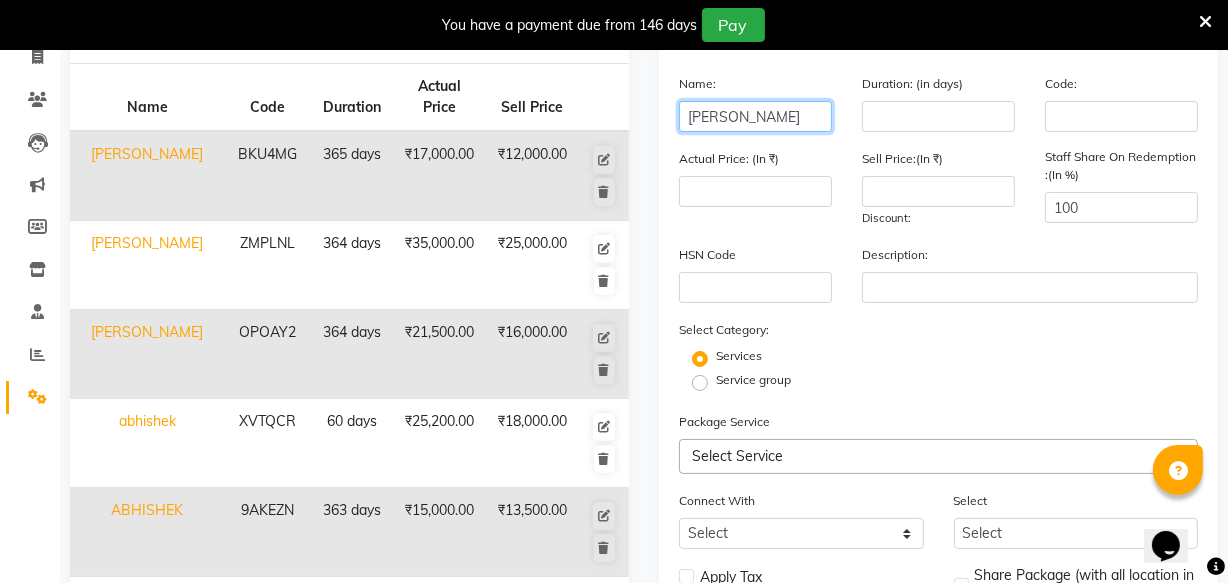 type on "[PERSON_NAME]" 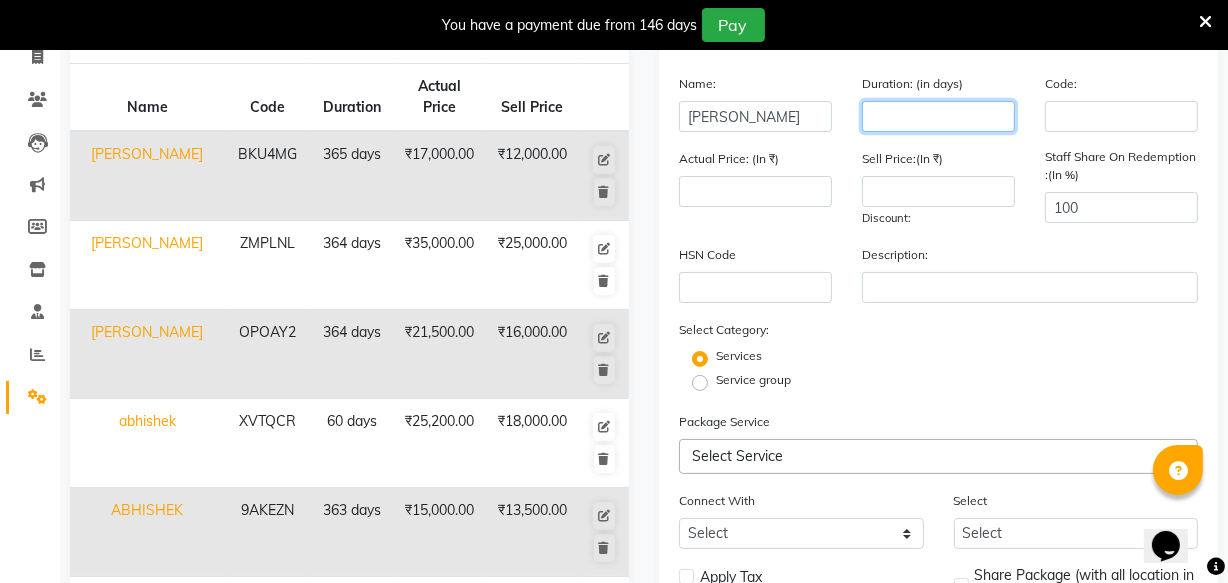 click 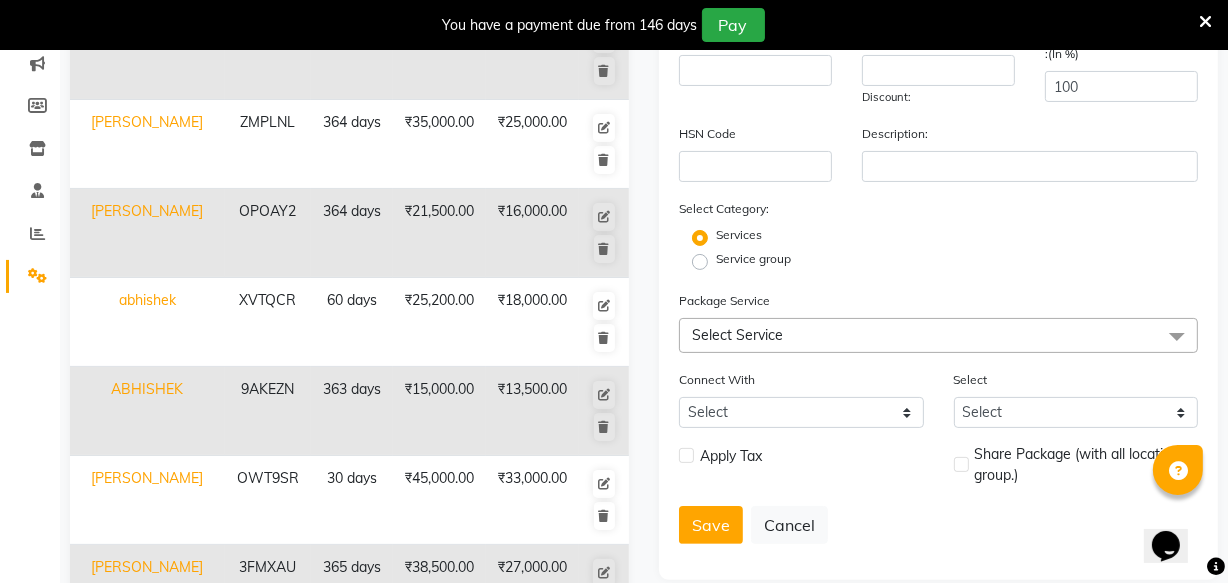 scroll, scrollTop: 454, scrollLeft: 0, axis: vertical 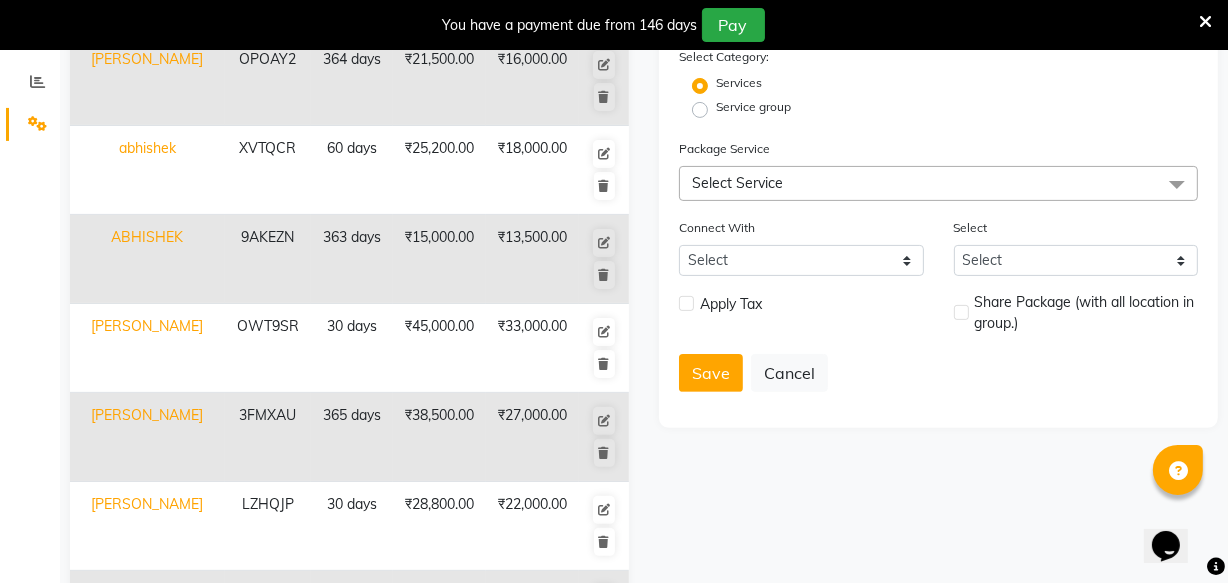 type on "365" 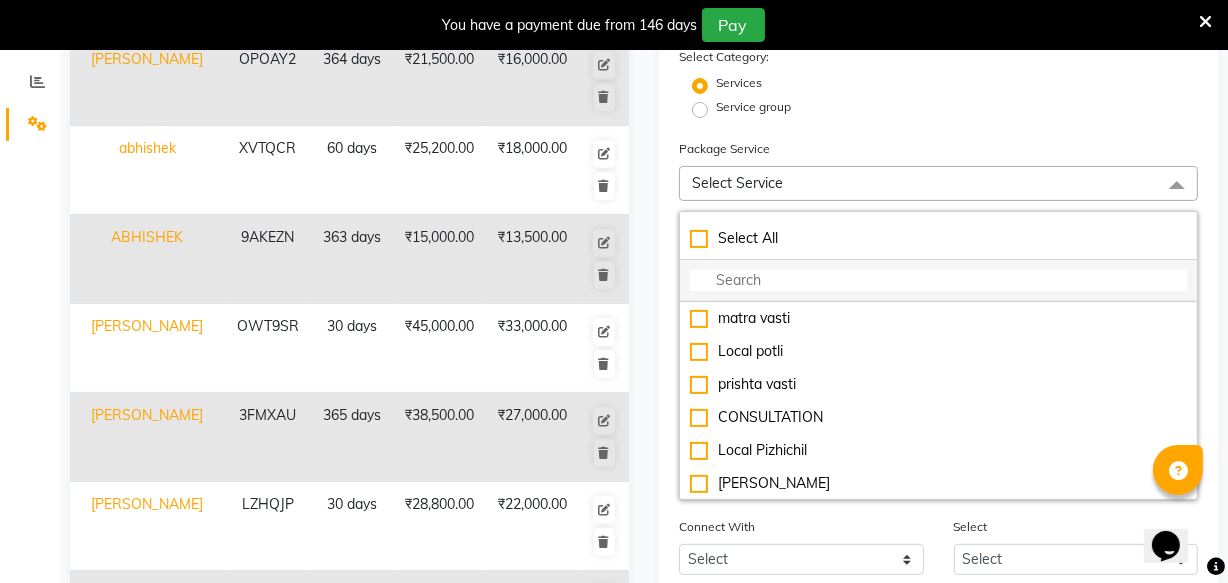 click 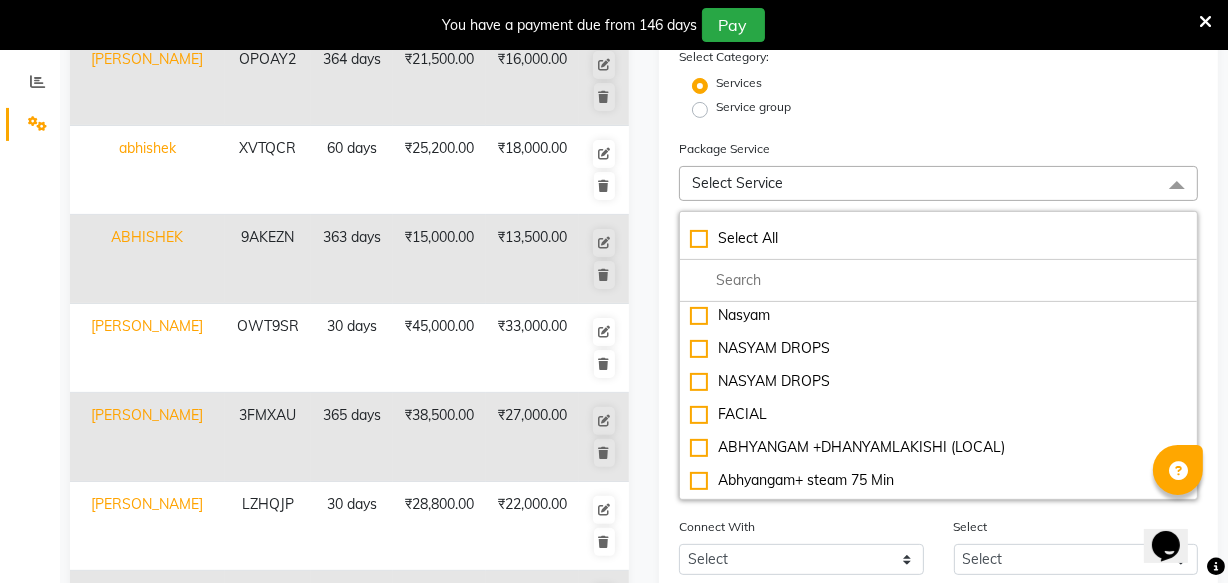 scroll, scrollTop: 363, scrollLeft: 0, axis: vertical 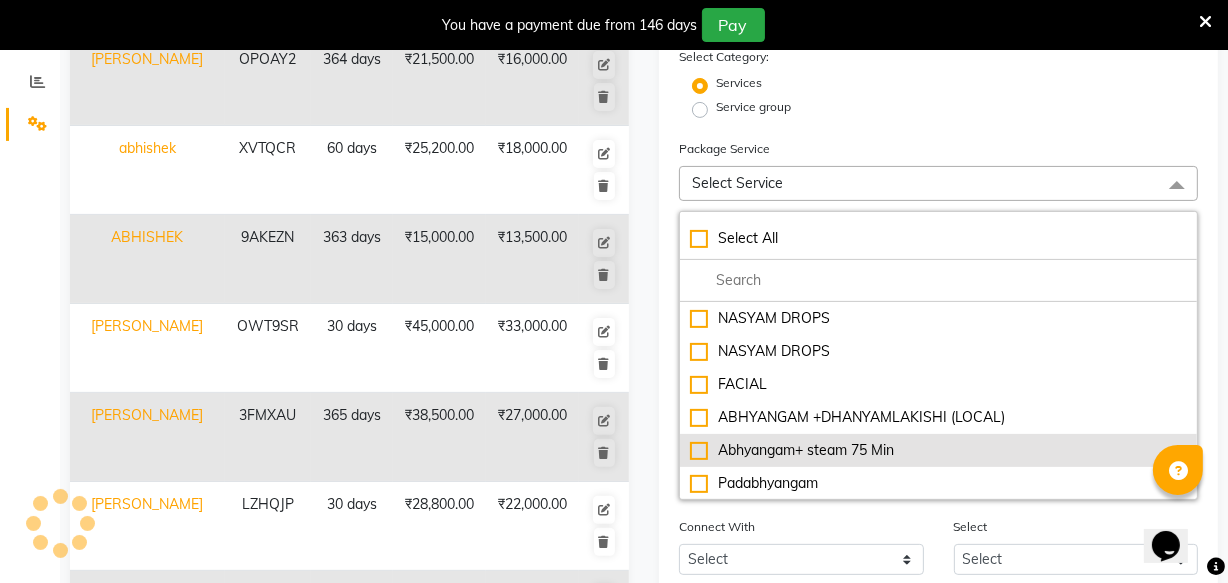 click on "Abhyangam+ steam 75 Min" 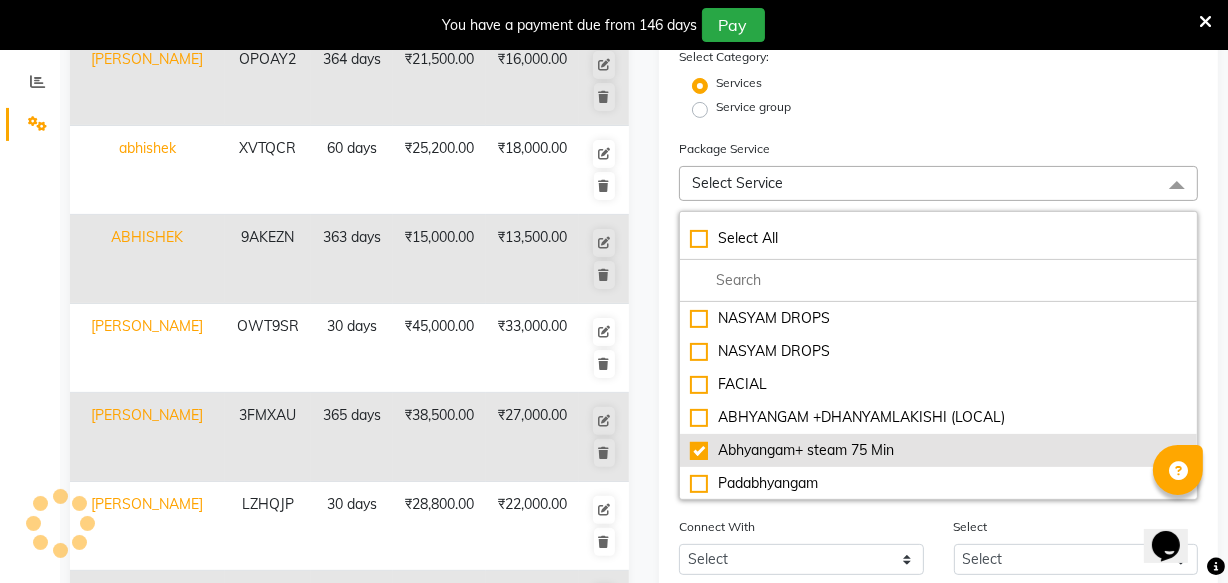 type on "2500" 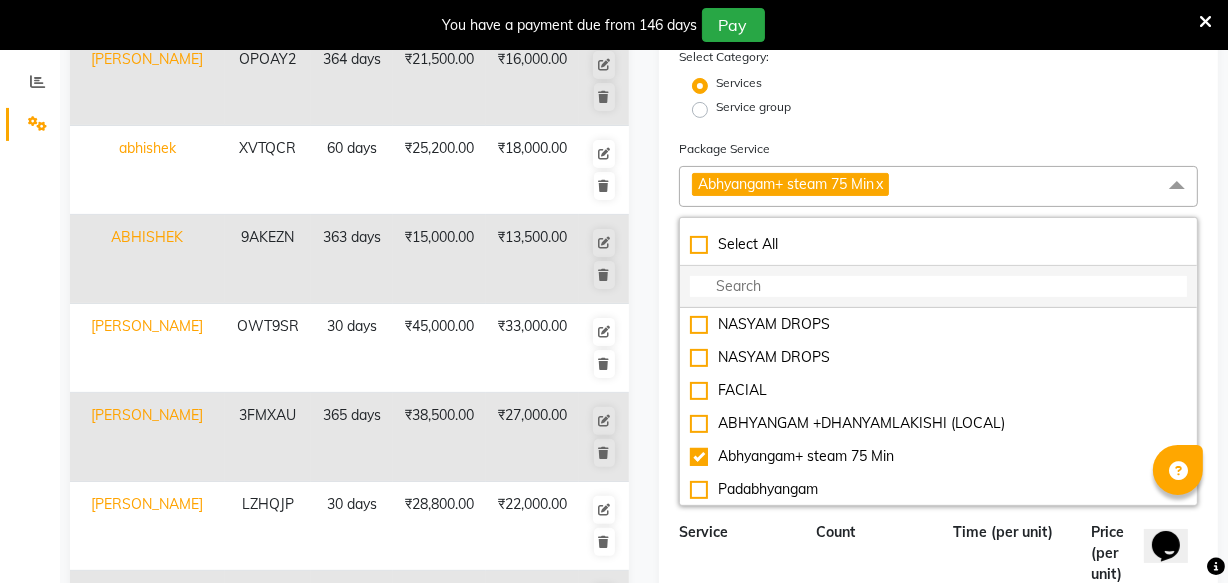 click 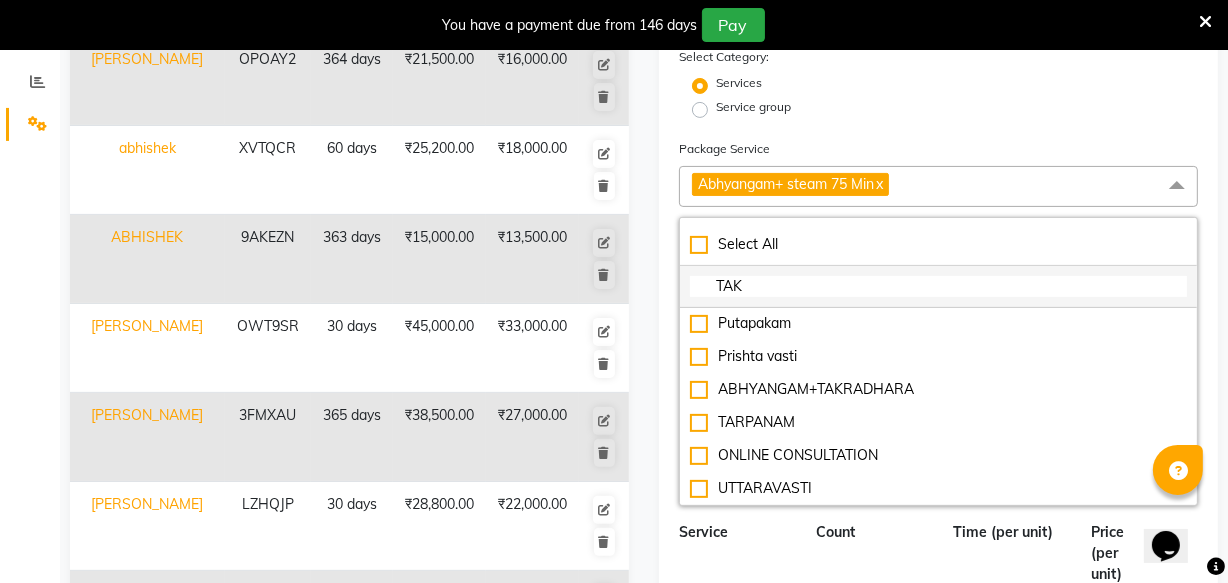 scroll, scrollTop: 0, scrollLeft: 0, axis: both 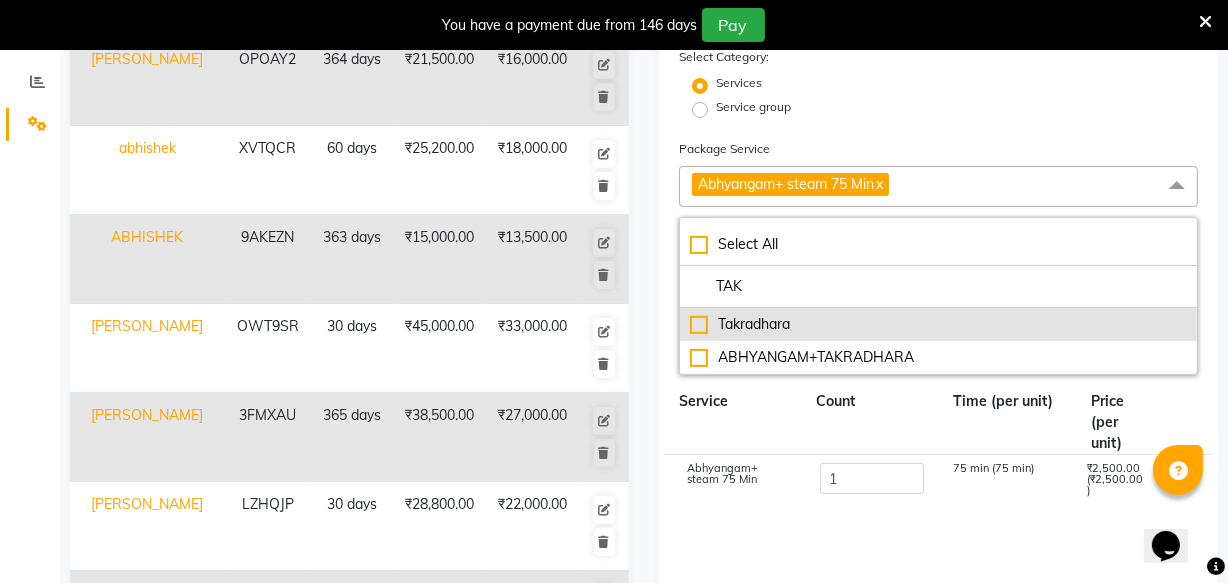 type on "TAK" 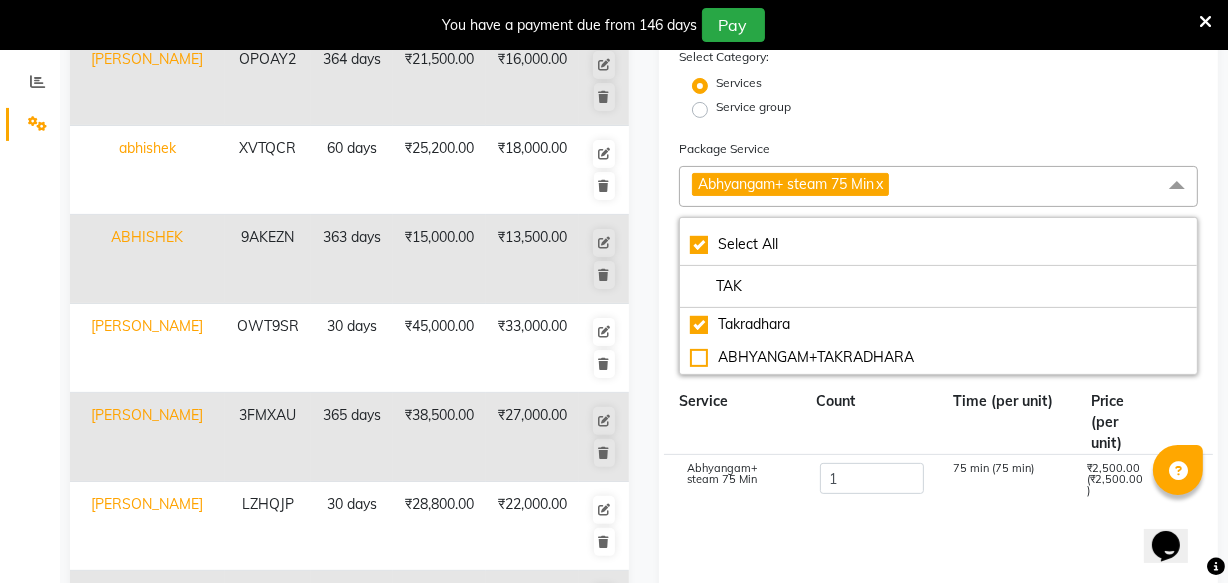 type on "5500" 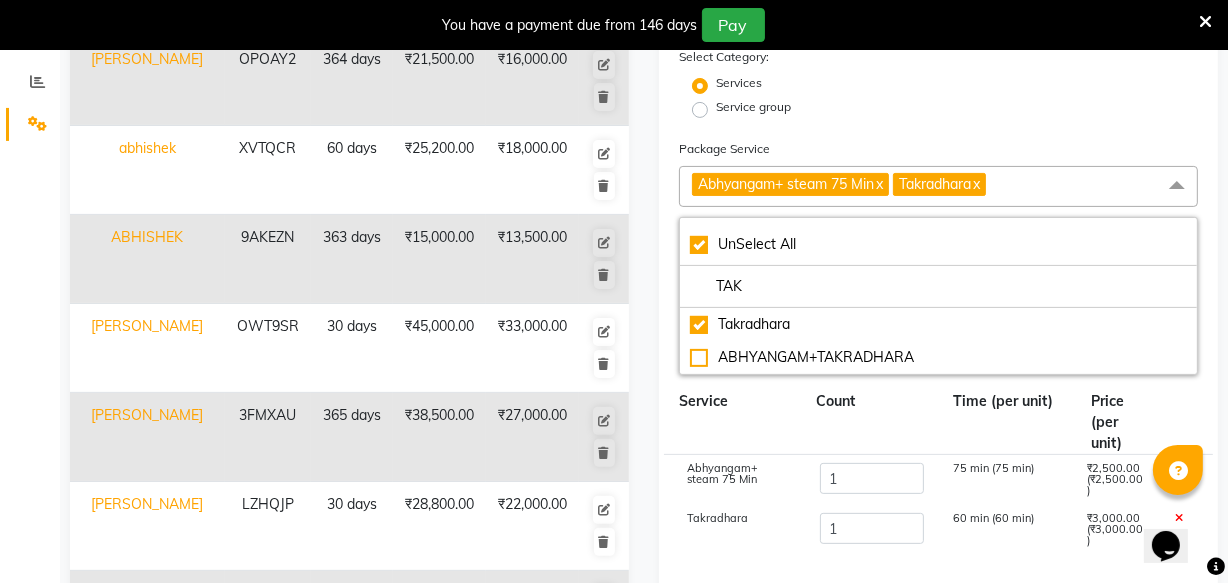 drag, startPoint x: 820, startPoint y: 432, endPoint x: 855, endPoint y: 355, distance: 84.58132 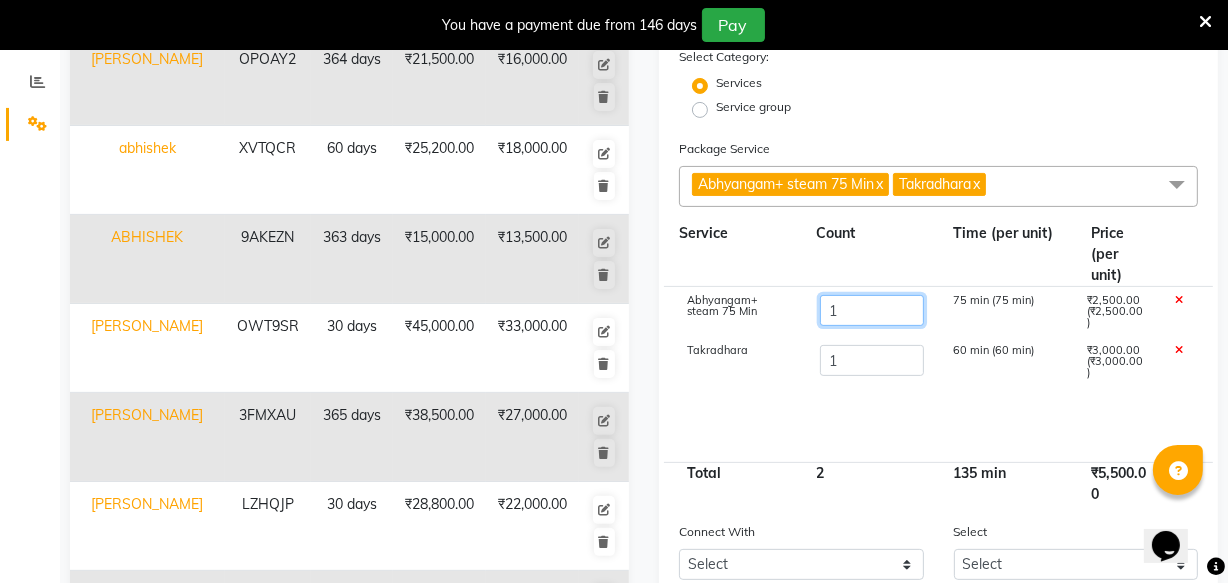 click on "1" 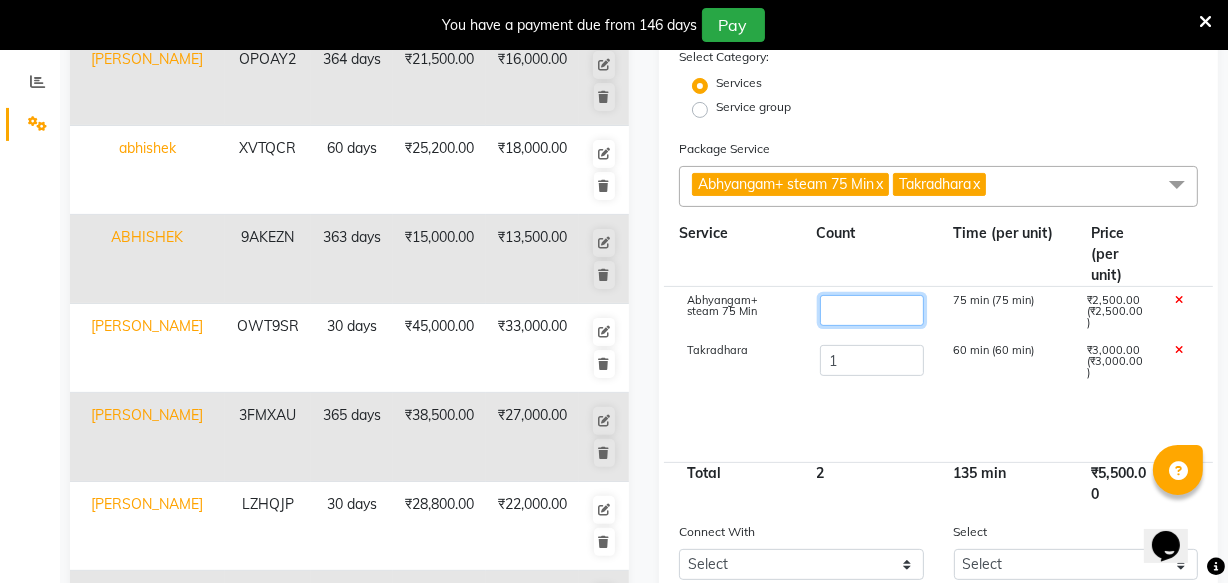 type on "7" 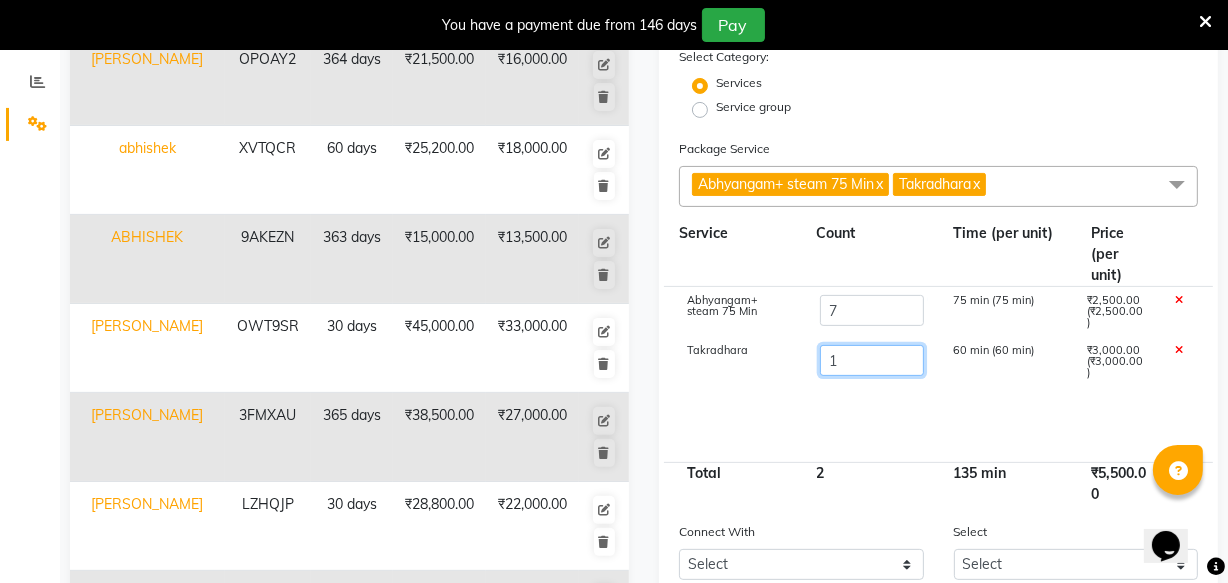 type on "20500" 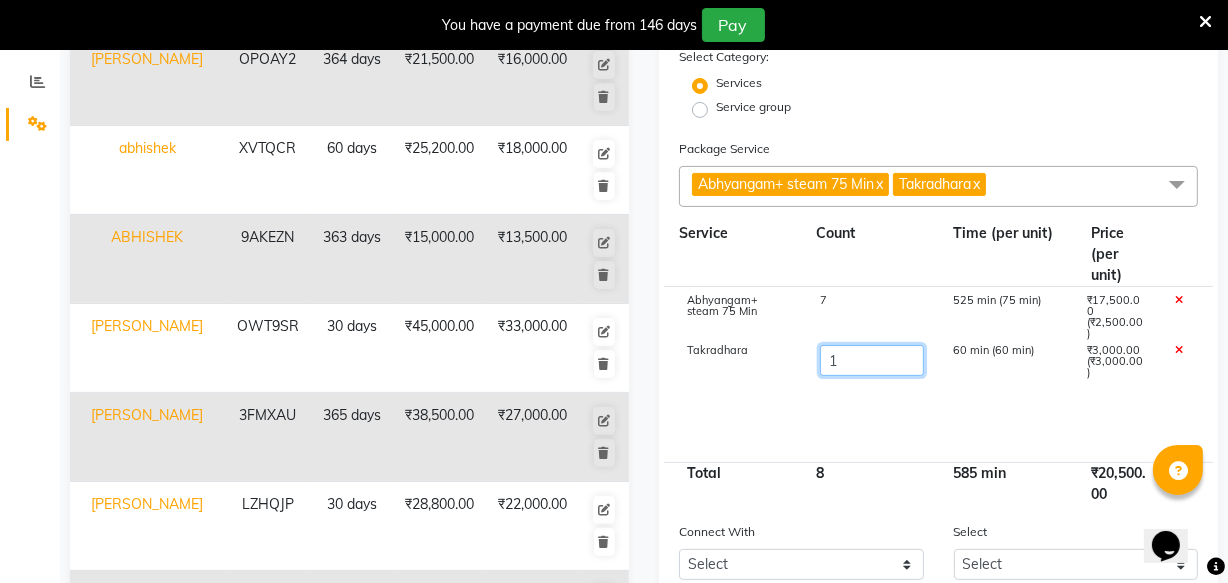 click on "1" 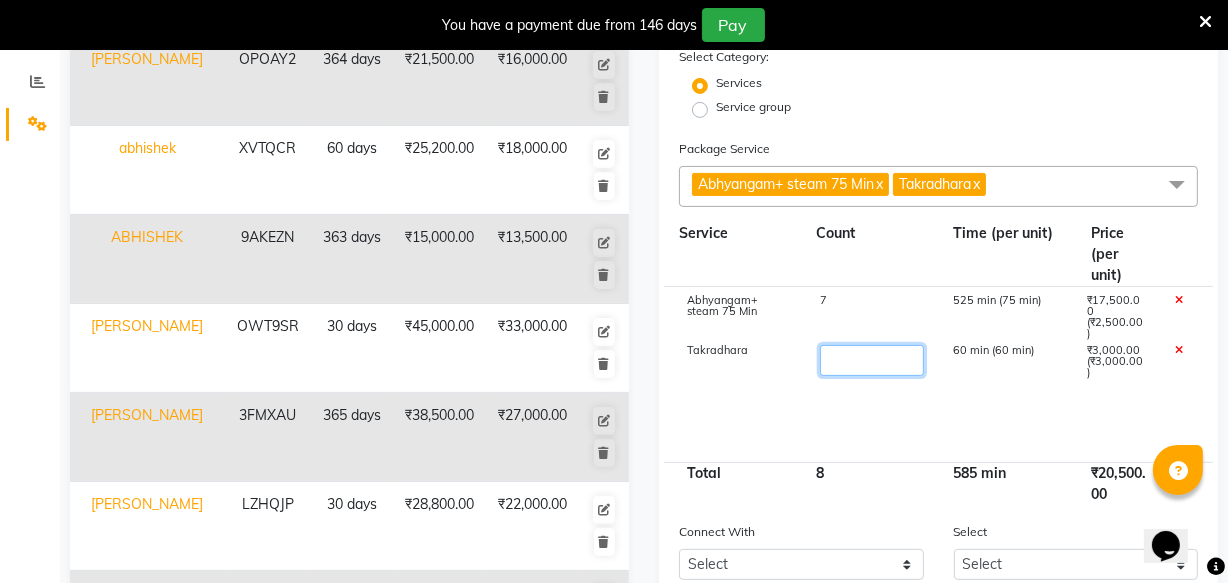 type on "5" 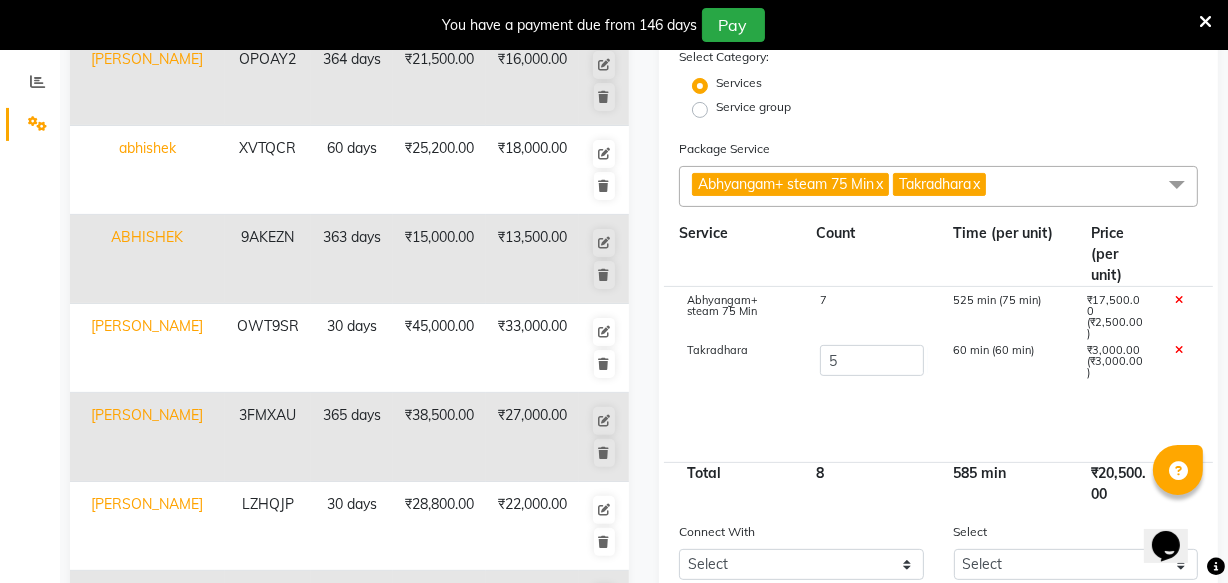 type on "32500" 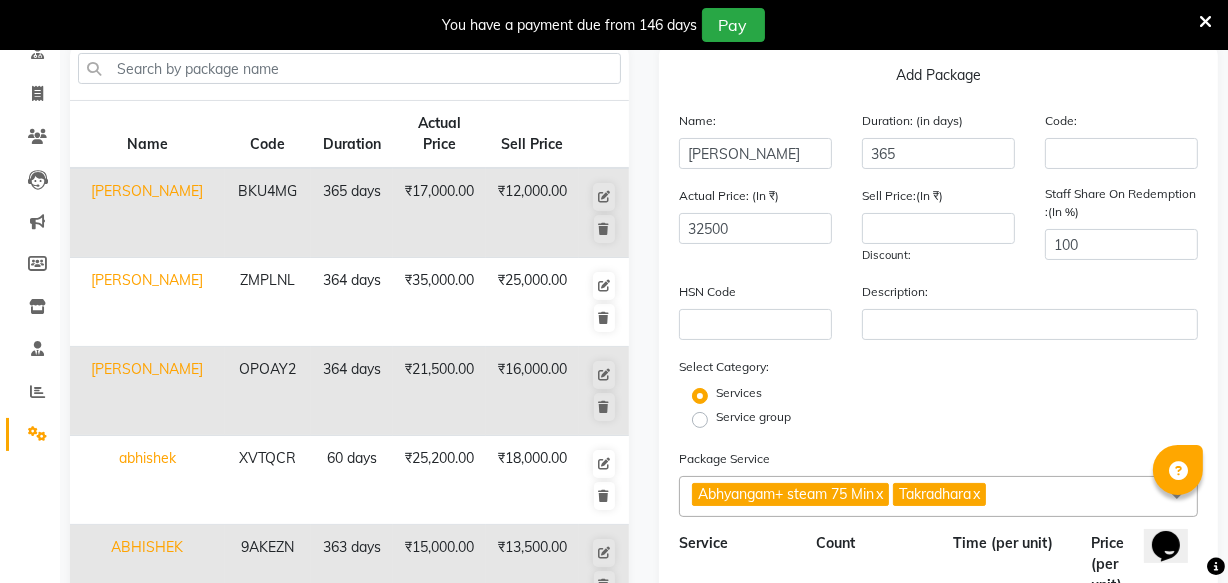 scroll, scrollTop: 90, scrollLeft: 0, axis: vertical 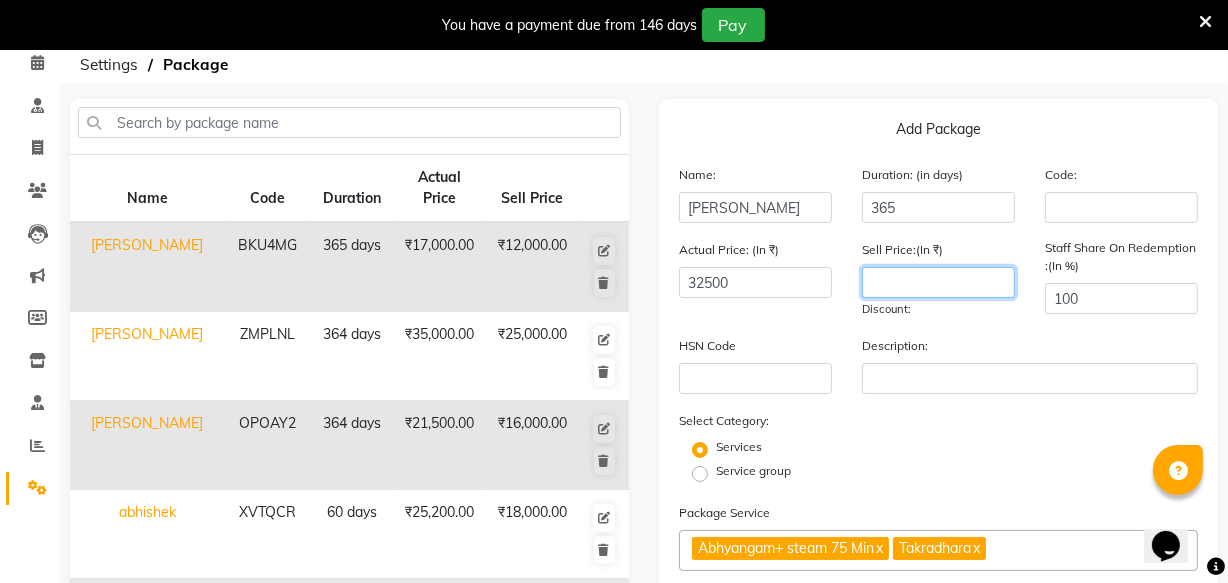 click 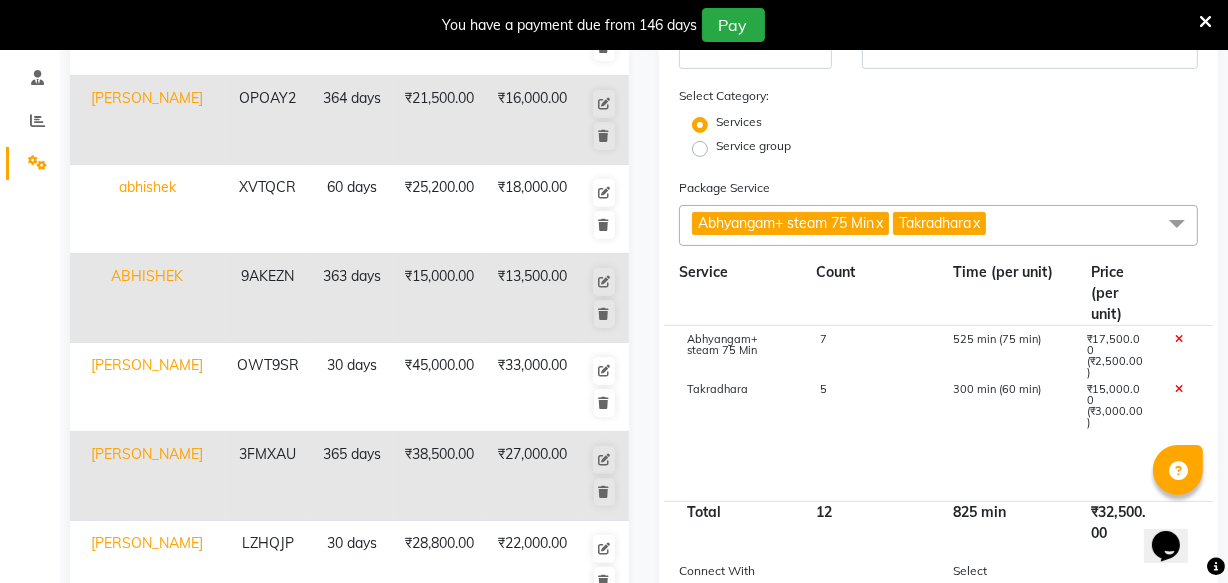 scroll, scrollTop: 712, scrollLeft: 0, axis: vertical 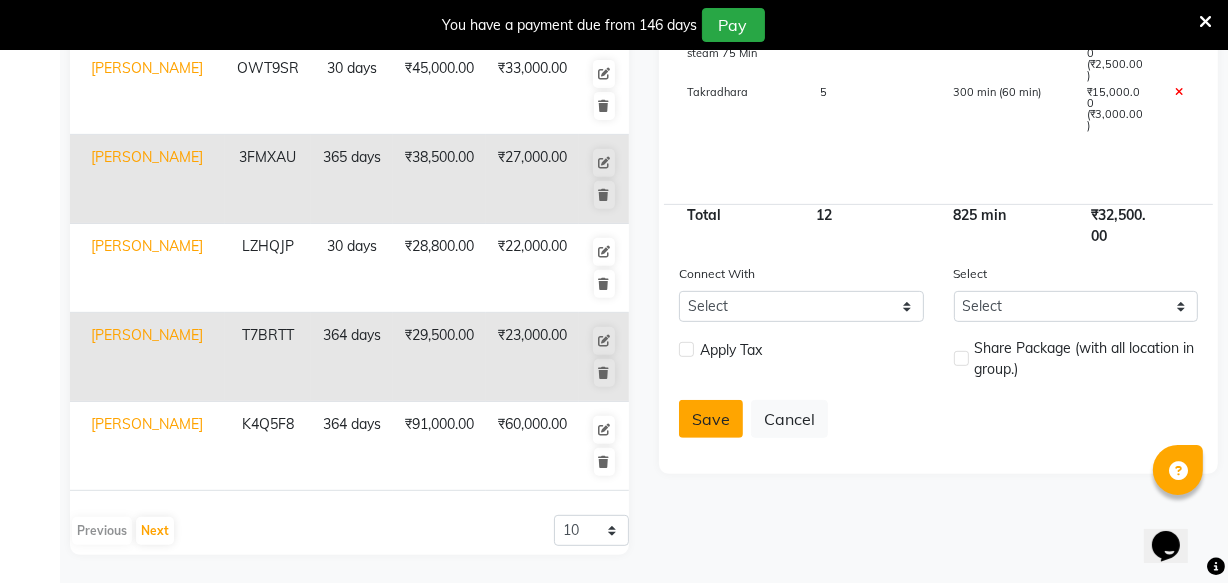 type on "25000" 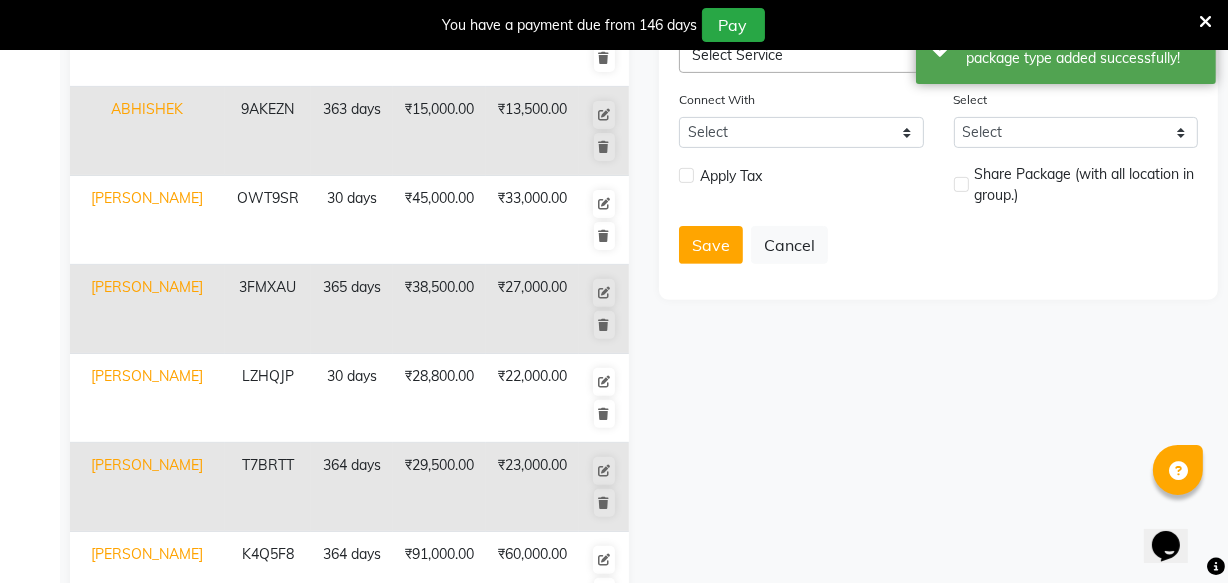 scroll, scrollTop: 258, scrollLeft: 0, axis: vertical 